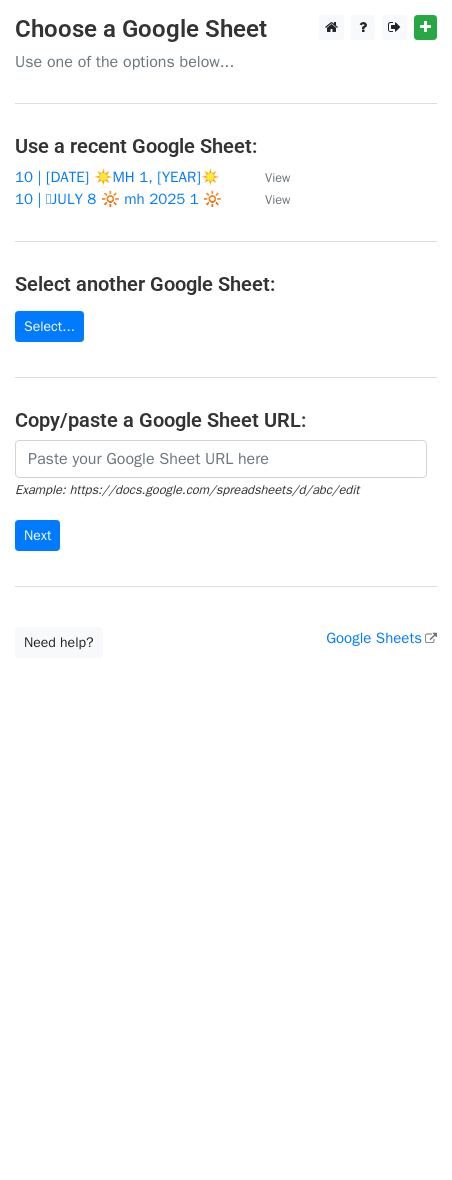 scroll, scrollTop: 0, scrollLeft: 0, axis: both 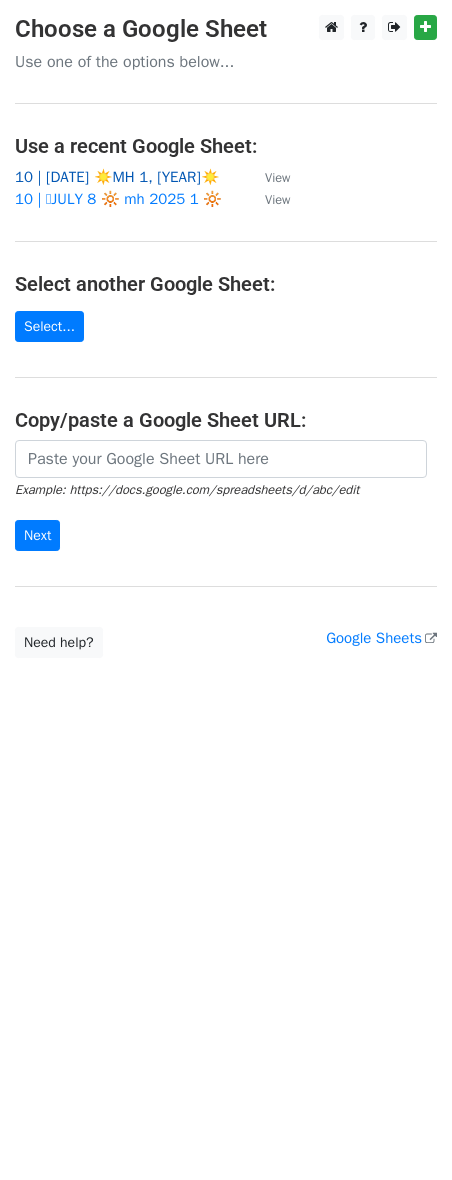 click on "10 | AUG 1 ☀️MH 1, 2025☀️" at bounding box center (117, 177) 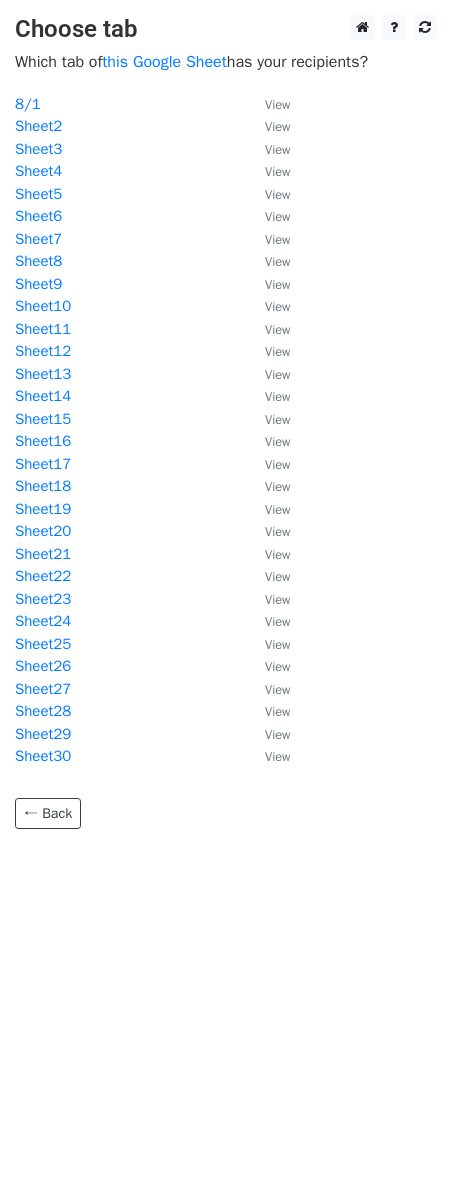 scroll, scrollTop: 0, scrollLeft: 0, axis: both 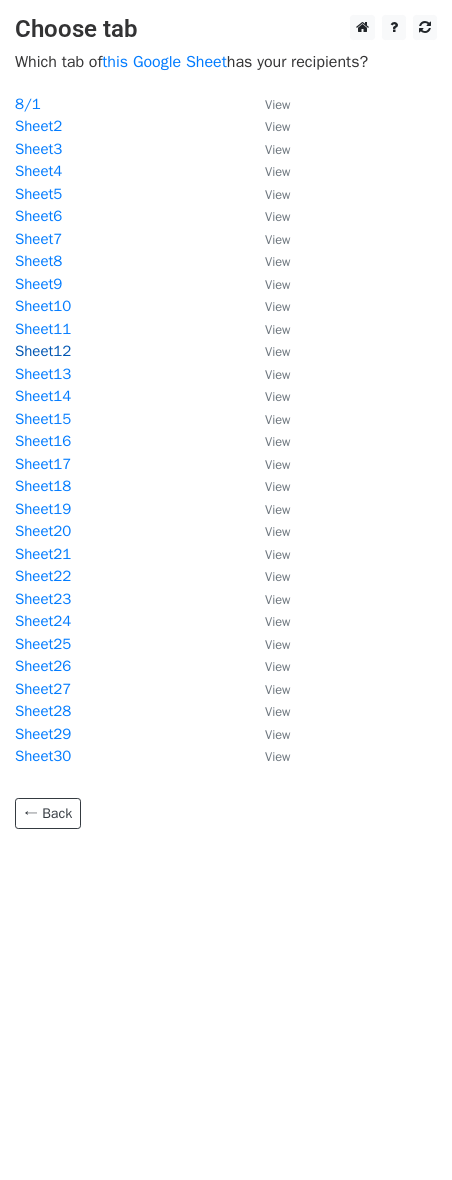 click on "Sheet12" at bounding box center [43, 351] 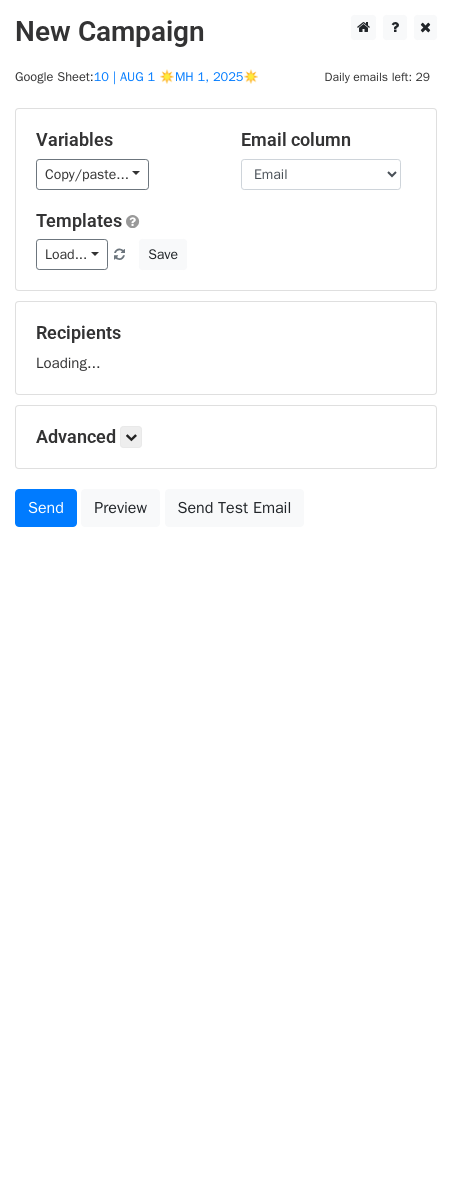 scroll, scrollTop: 0, scrollLeft: 0, axis: both 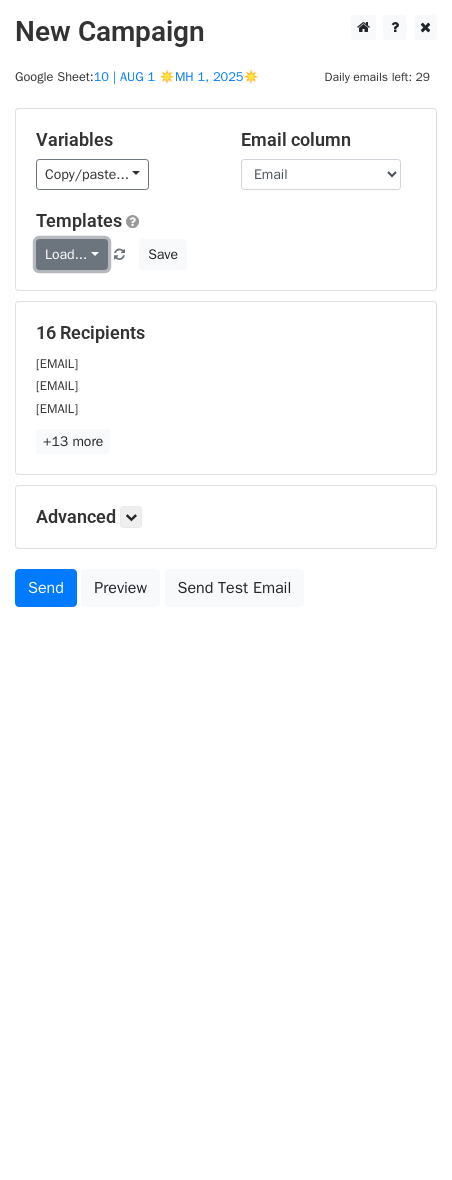 click on "Load..." at bounding box center [72, 254] 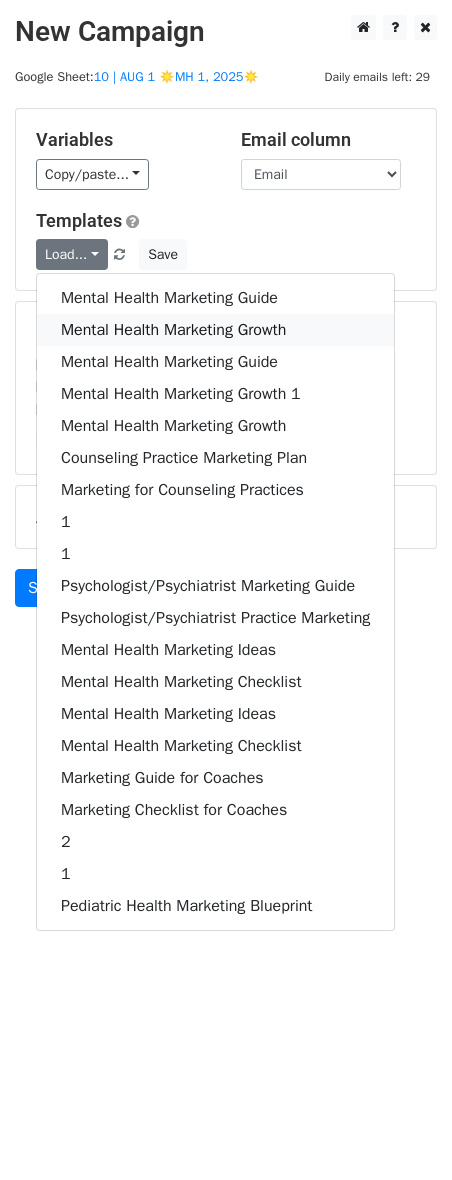 click on "Mental Health Marketing Growth" at bounding box center [215, 330] 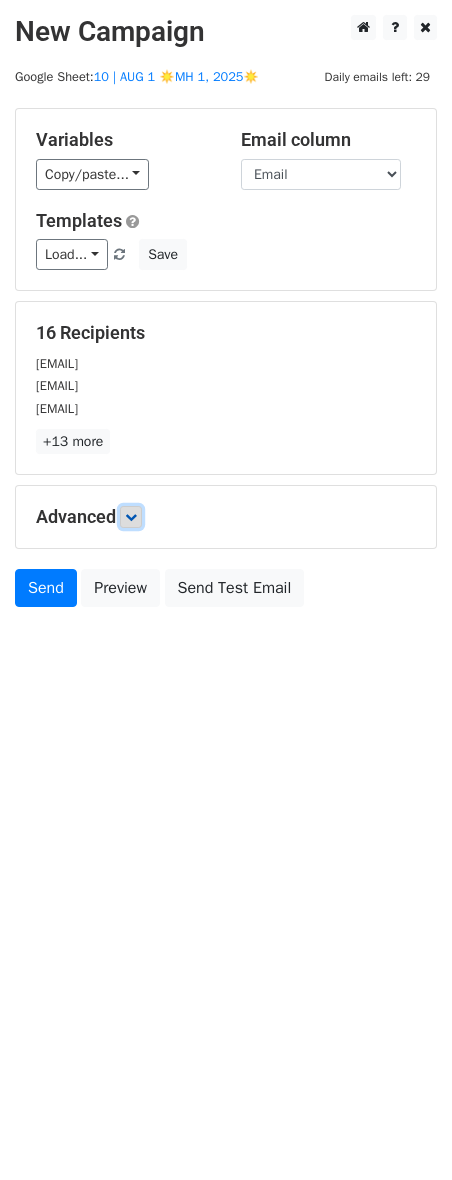 click at bounding box center [131, 517] 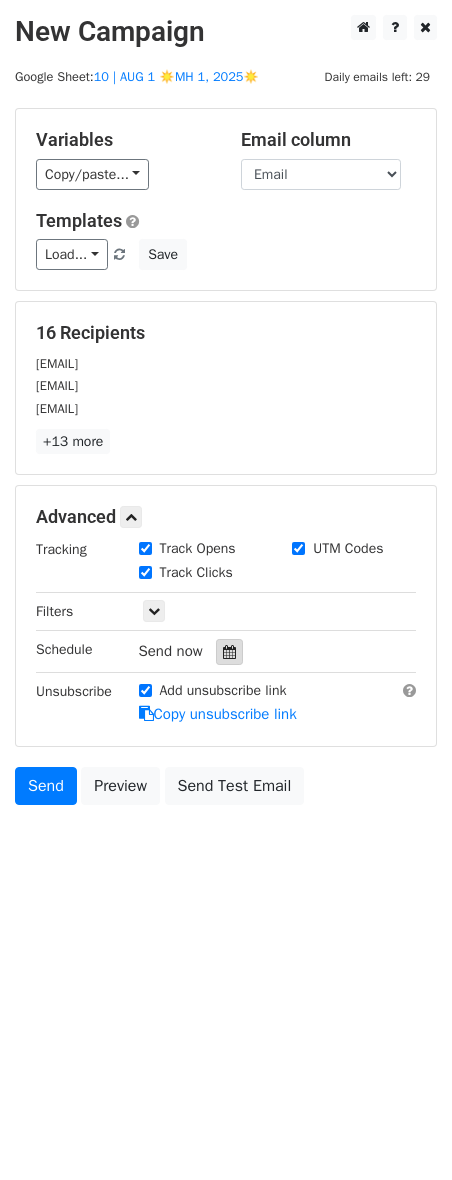 click at bounding box center (229, 652) 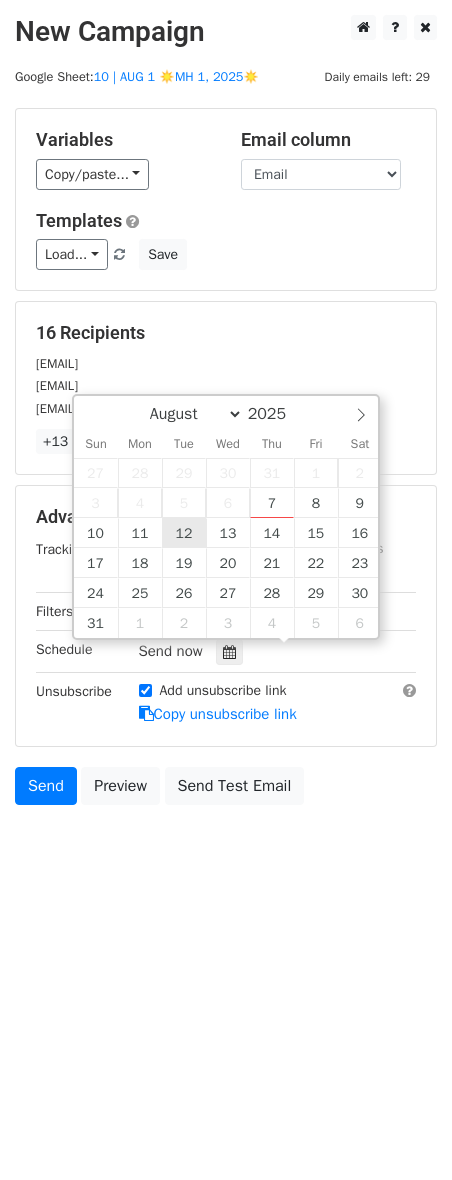 type on "2025-08-12 12:00" 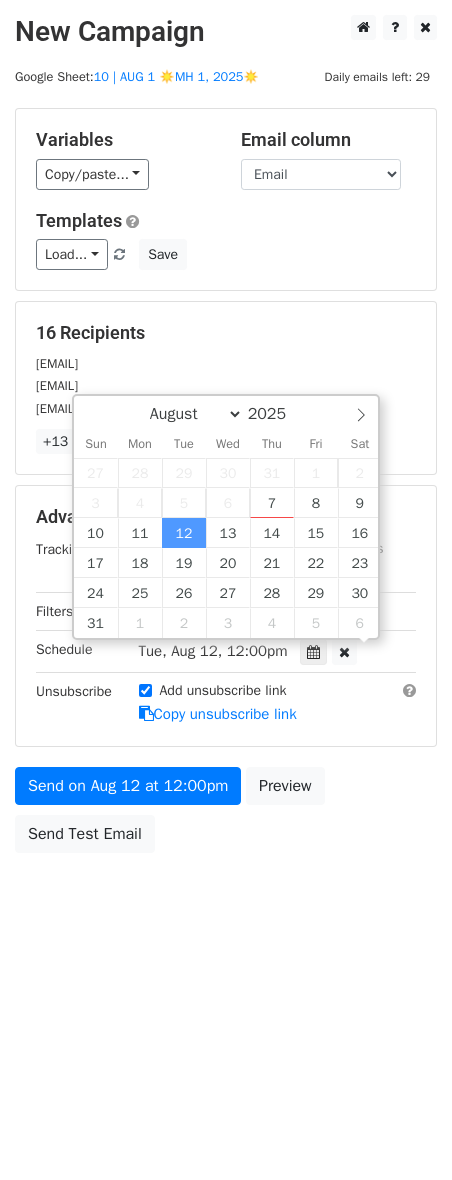 scroll, scrollTop: 1, scrollLeft: 0, axis: vertical 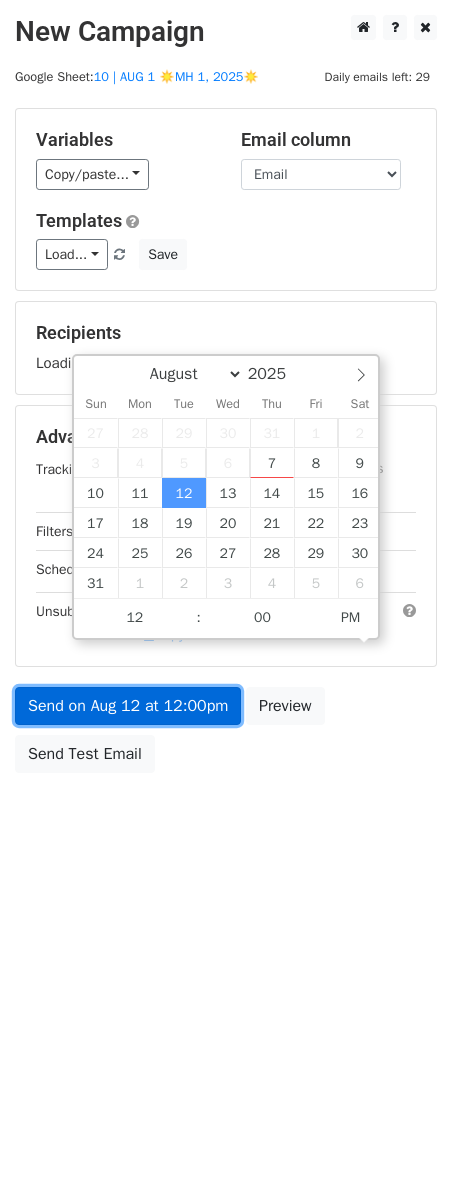 click on "Variables
Copy/paste...
{{Name}}
{{Email}}
Email column
Name
Email
Templates
Load...
Mental Health Marketing Guide
Mental Health Marketing Growth
Mental Health Marketing Guide
Mental Health Marketing Growth 1
Mental Health Marketing Growth
Counseling Practice Marketing Plan
Marketing for Counseling Practices
1
1
Psychologist/Psychiatrist Marketing Guide
Psychologist/Psychiatrist Practice Marketing
Mental Health Marketing Ideas
Mental Health Marketing Checklist
Mental Health Marketing Ideas
Mental Health Marketing Checklist
Marketing Guide for Coaches
Marketing Checklist for Coaches
2
1
Pediatric Health Marketing Blueprint
Save
Recipients Loading...
Advanced
Tracking
Track Opens
UTM Codes
Track Clicks
Filters
Only include spreadsheet rows that match the following filters:" at bounding box center (226, 445) 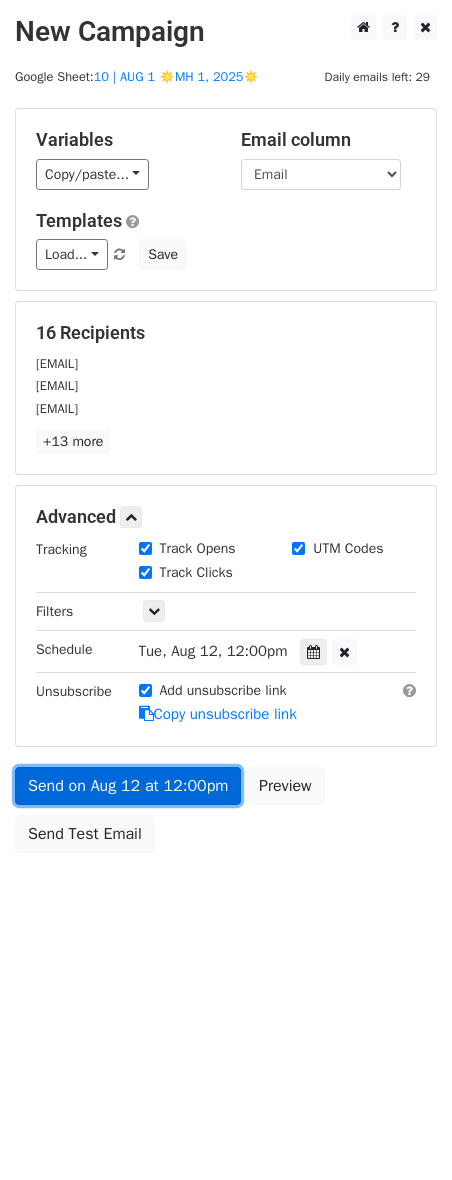 click on "Send on Aug 12 at 12:00pm" at bounding box center (128, 786) 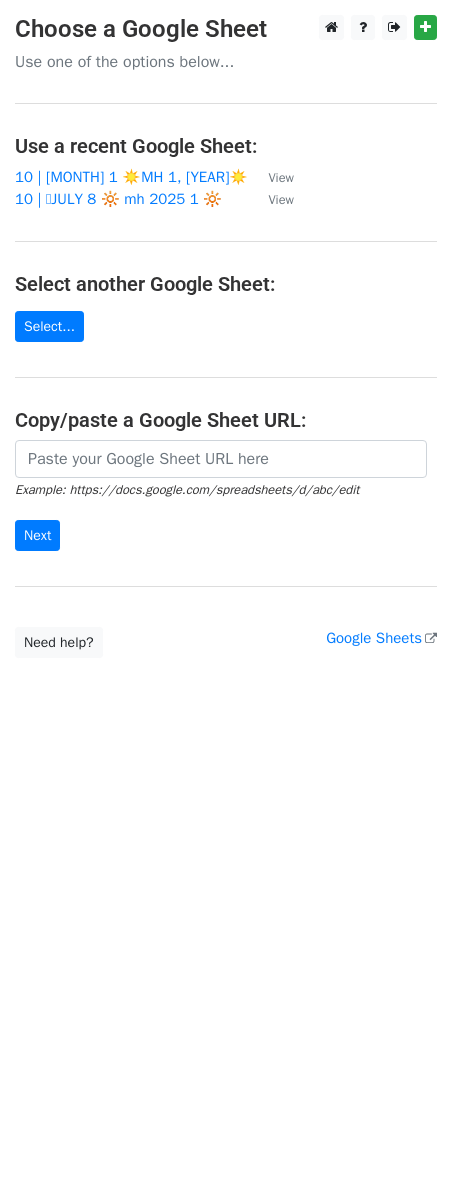 scroll, scrollTop: 0, scrollLeft: 0, axis: both 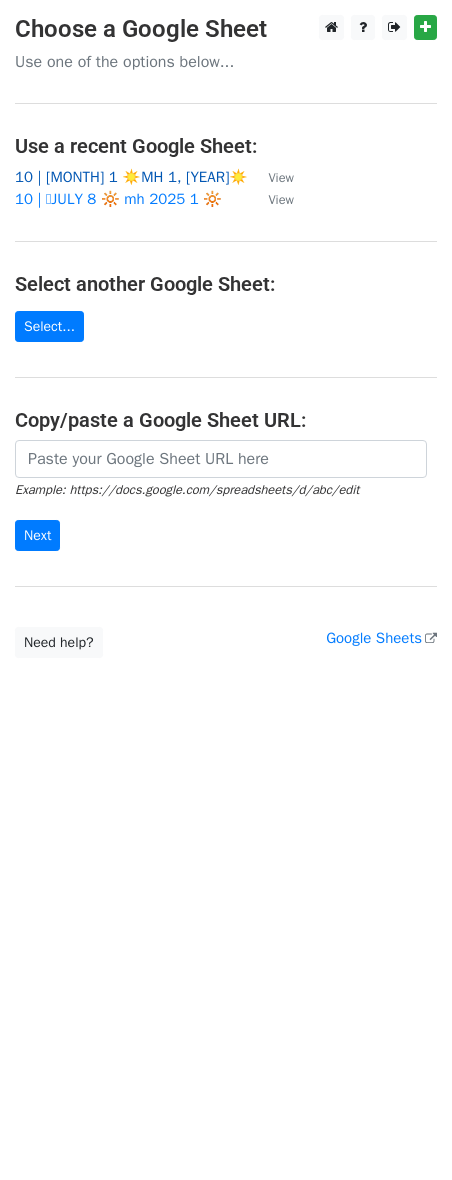 click on "10 | [MONTH] 1 ☀️MH 1, [YEAR]☀️" at bounding box center [131, 177] 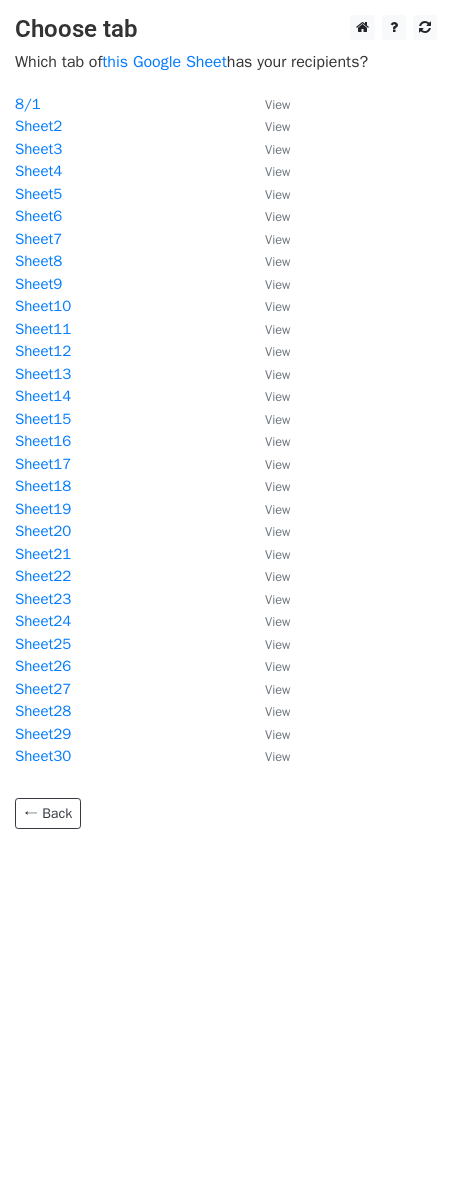 scroll, scrollTop: 0, scrollLeft: 0, axis: both 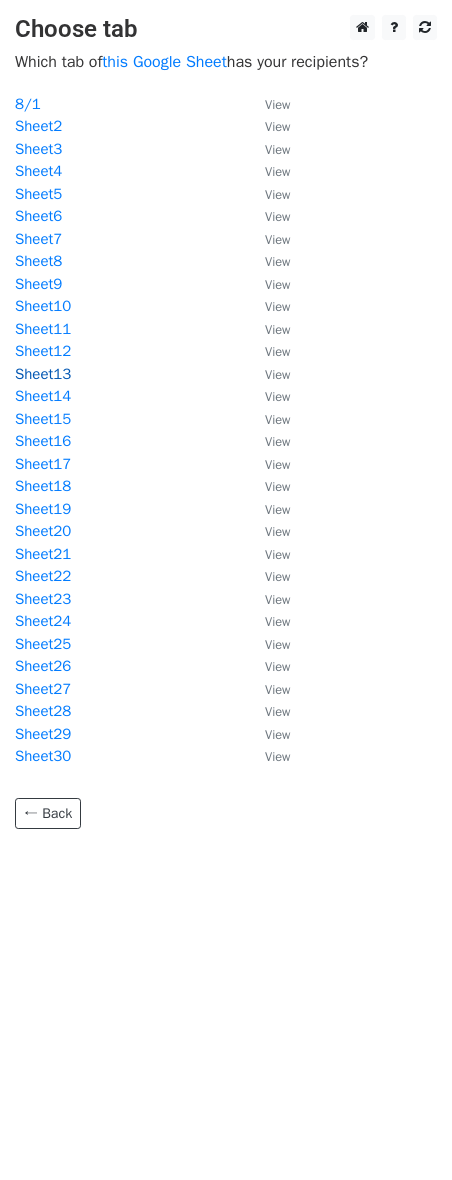 click on "Sheet13" at bounding box center [43, 374] 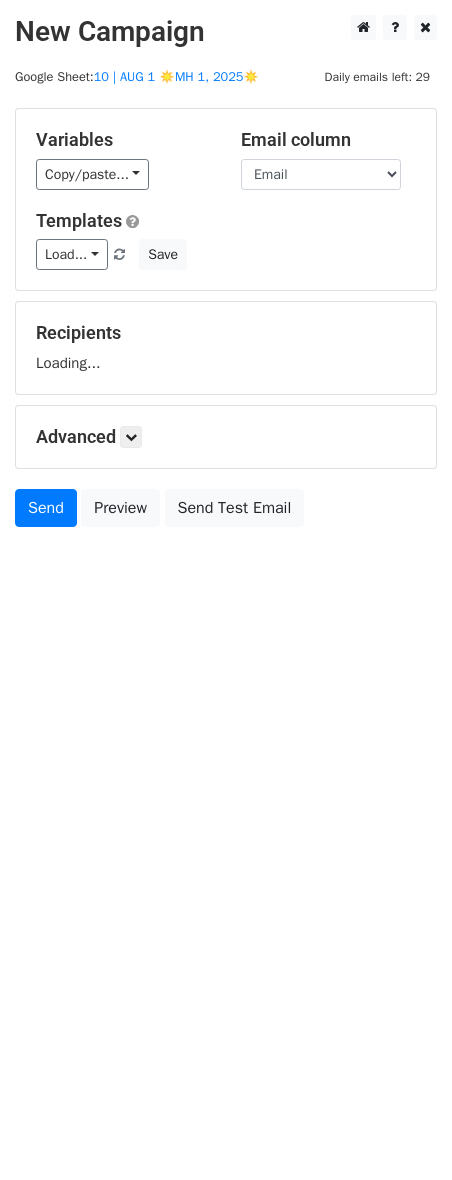 scroll, scrollTop: 0, scrollLeft: 0, axis: both 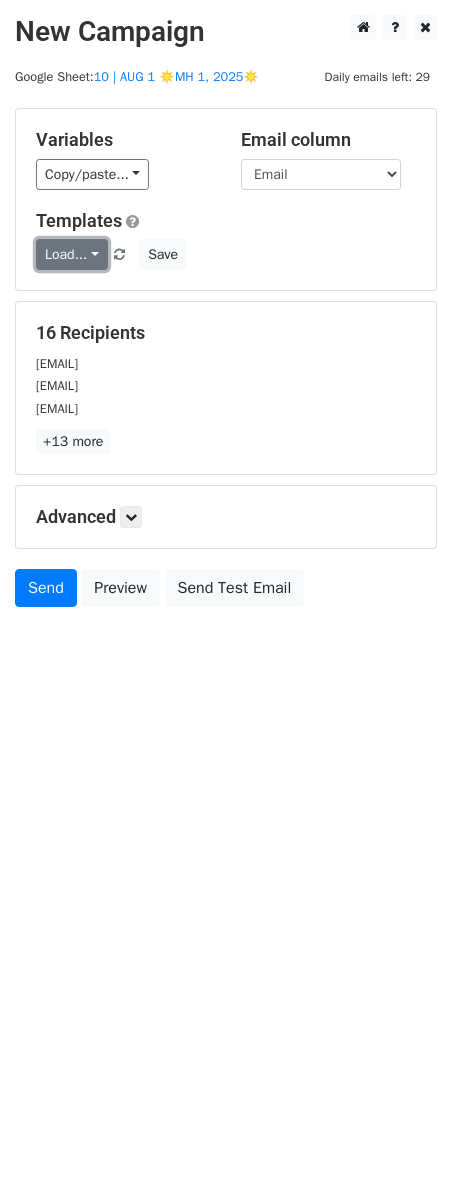 click on "Load..." at bounding box center (72, 254) 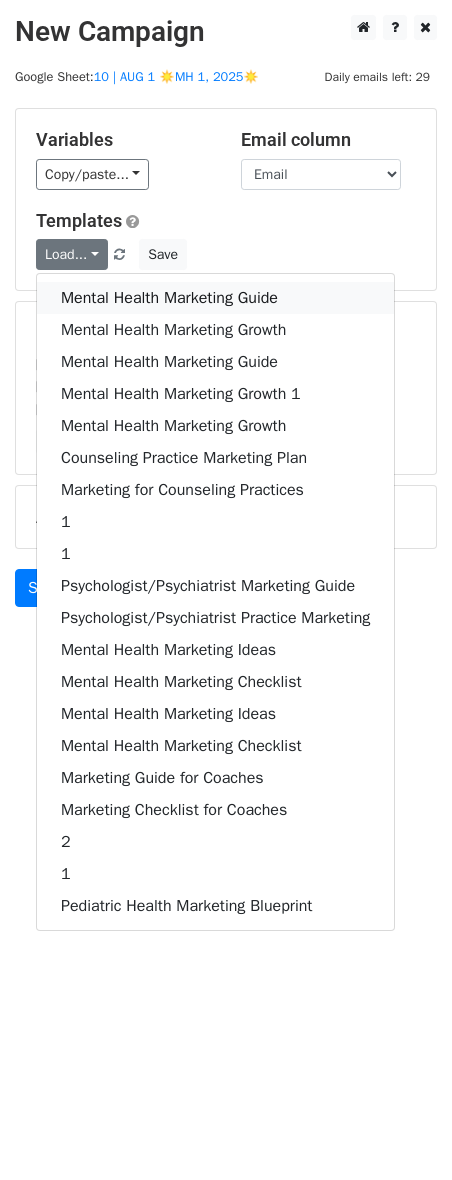 click on "Mental Health Marketing Guide" at bounding box center (215, 298) 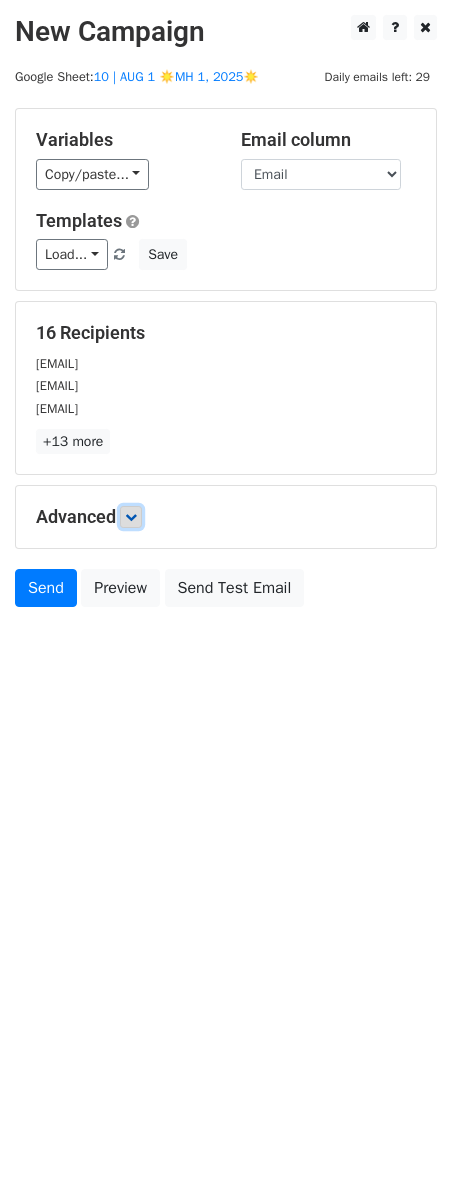 click at bounding box center (131, 517) 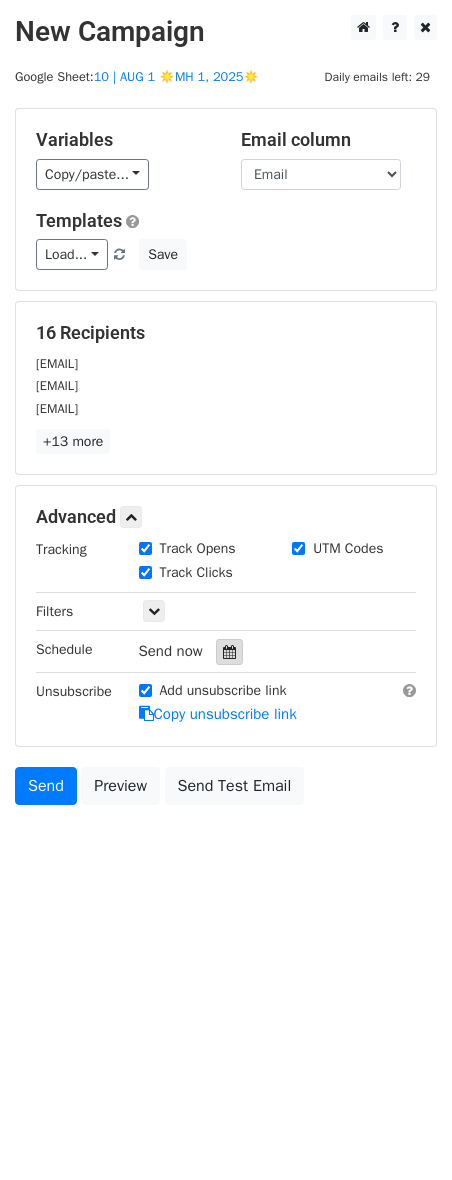 click at bounding box center (229, 652) 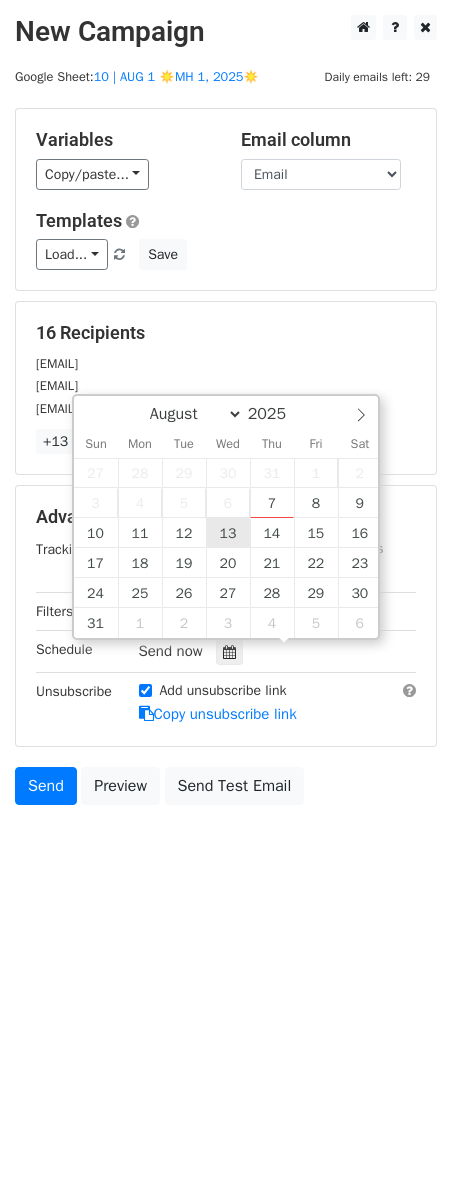 type on "2025-08-13 12:00" 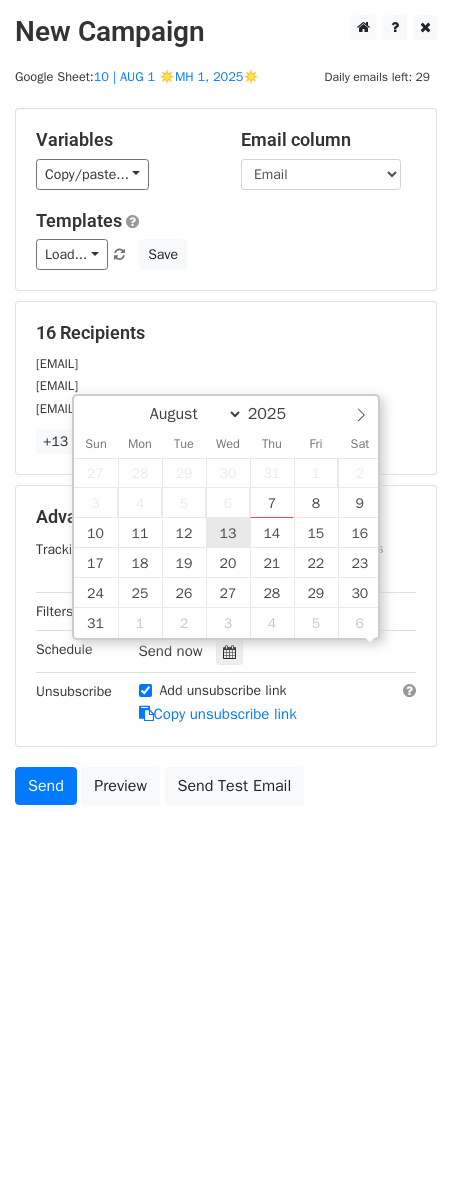 scroll, scrollTop: 1, scrollLeft: 0, axis: vertical 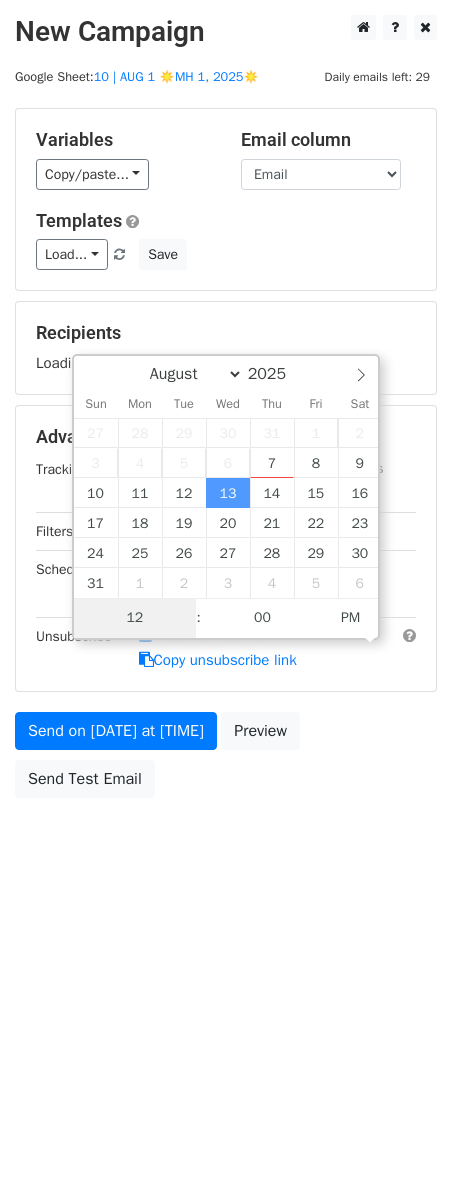 type on "1" 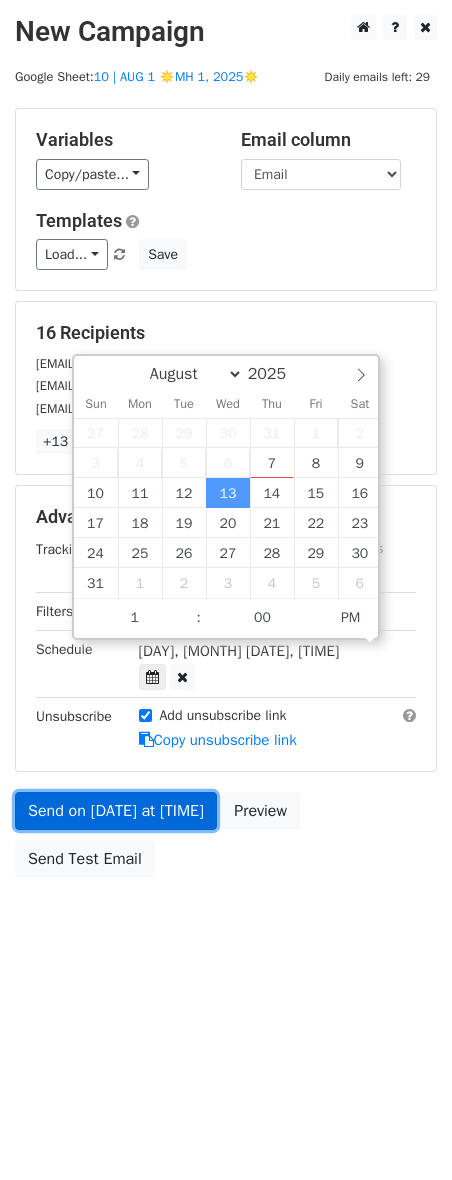 type on "2025-08-13 13:00" 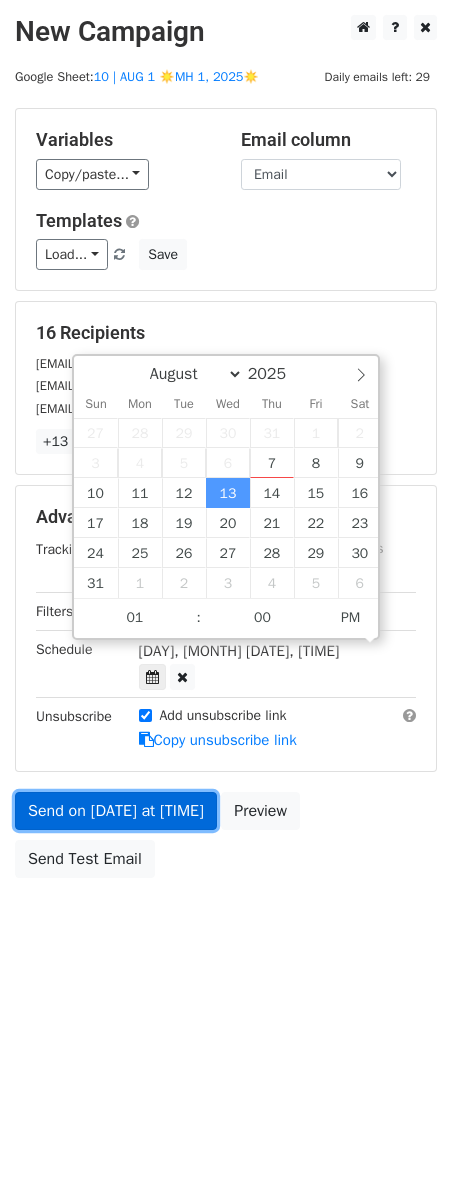 click on "Send on Aug 13 at 12:00pm" at bounding box center (116, 811) 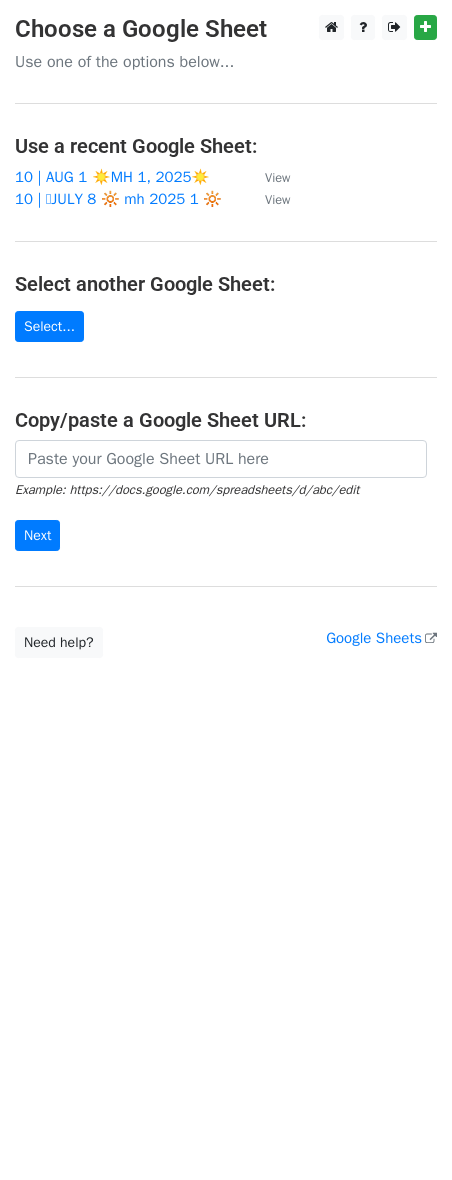 scroll, scrollTop: 0, scrollLeft: 0, axis: both 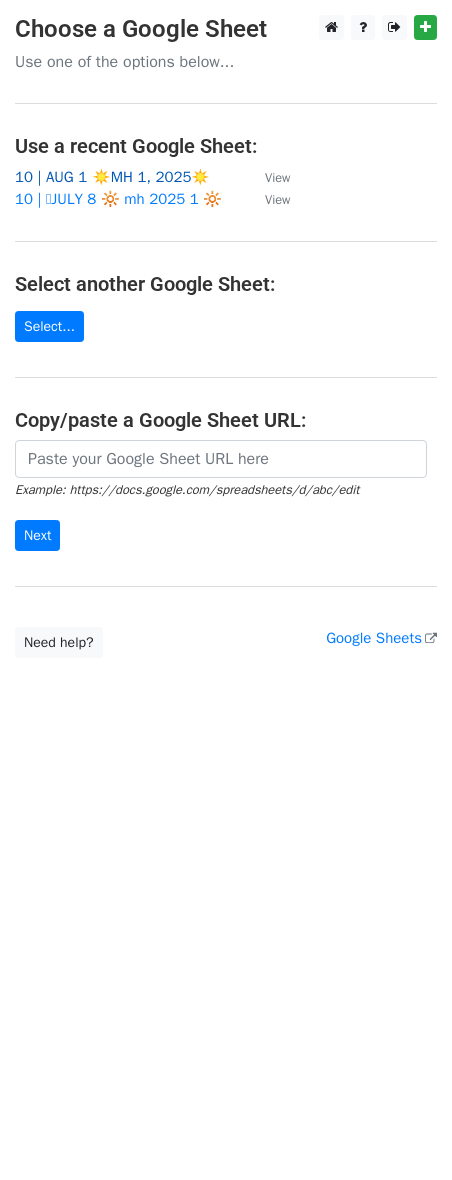 click on "10 | AUG 1 ☀️MH 1, 2025☀️" at bounding box center [112, 177] 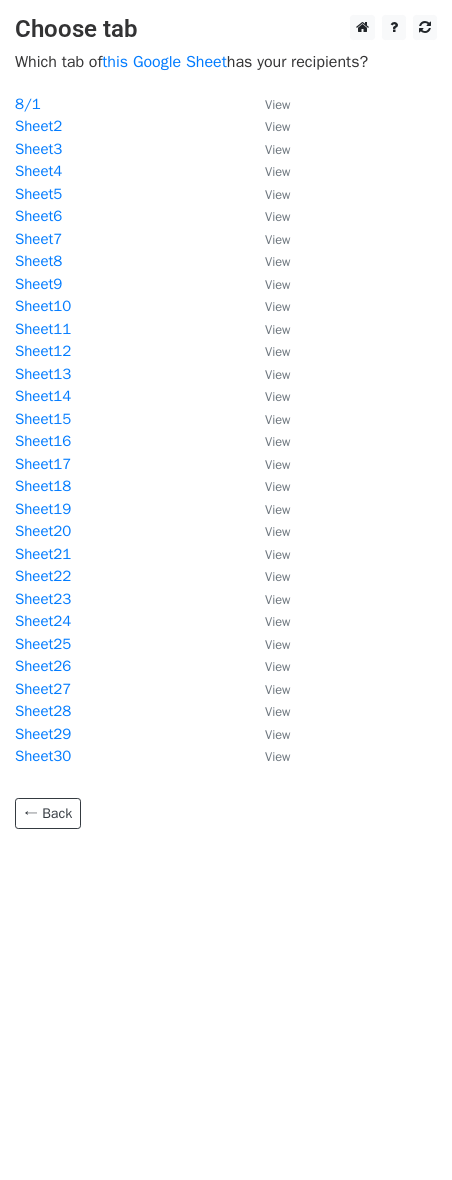scroll, scrollTop: 0, scrollLeft: 0, axis: both 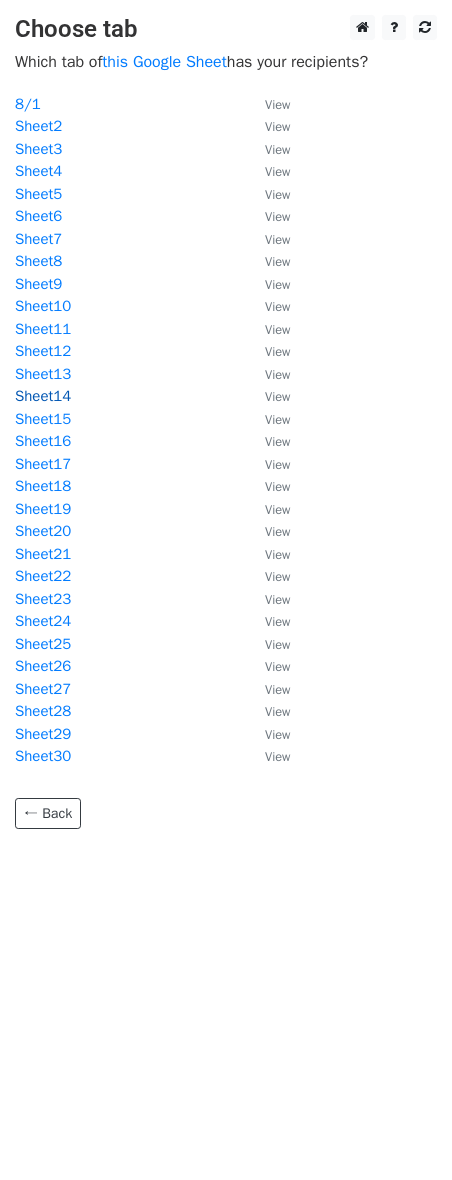 click on "Sheet14" at bounding box center [43, 396] 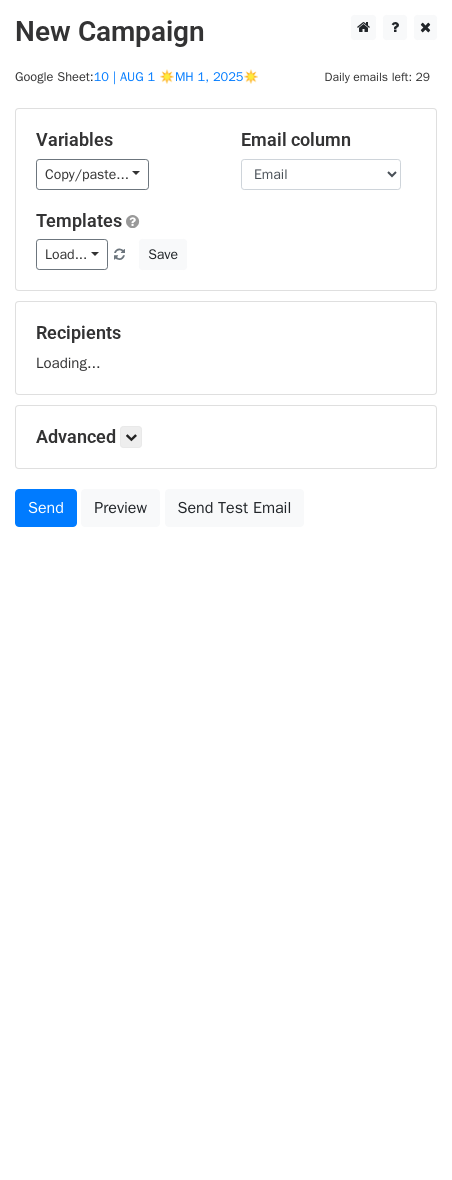 scroll, scrollTop: 0, scrollLeft: 0, axis: both 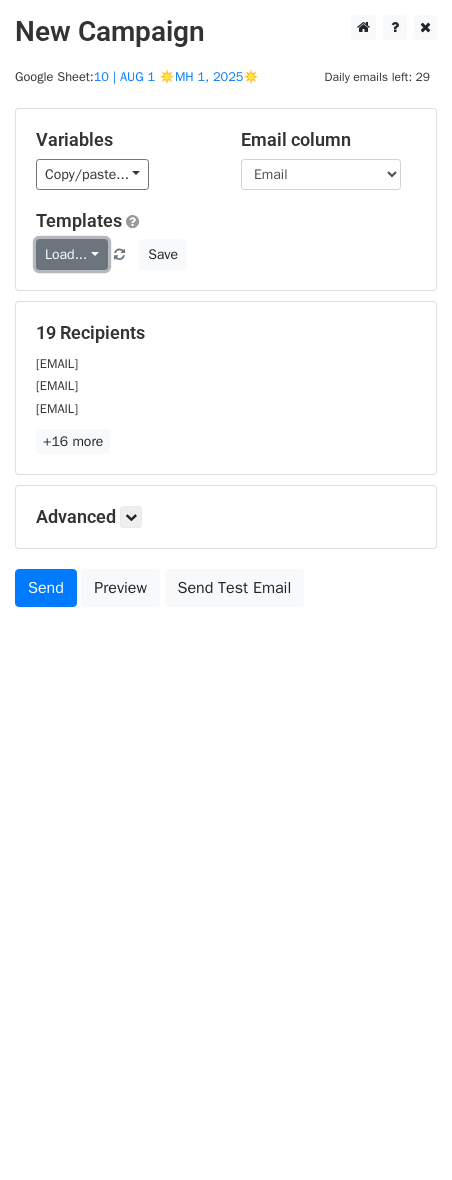 click on "Load..." at bounding box center (72, 254) 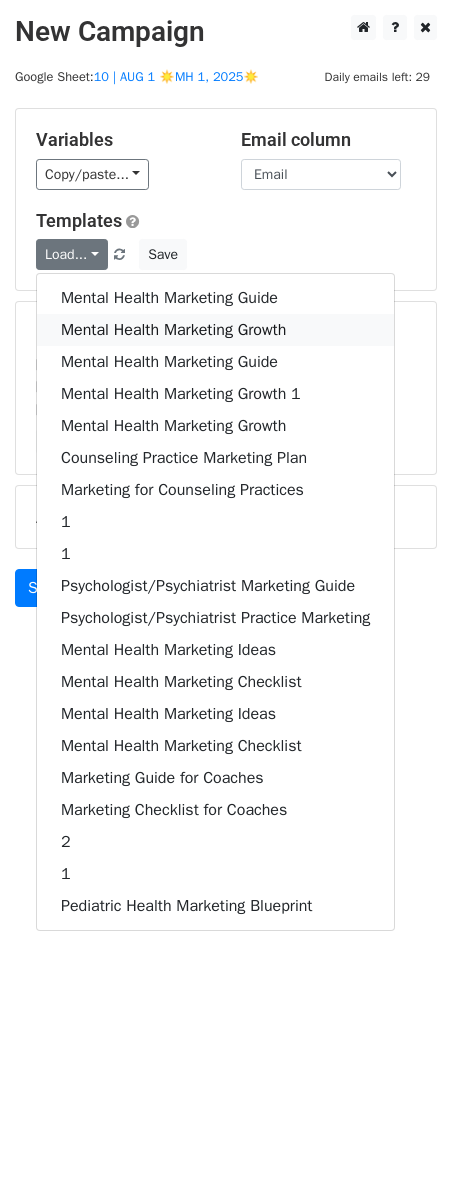 click on "Mental Health Marketing Growth" at bounding box center (215, 330) 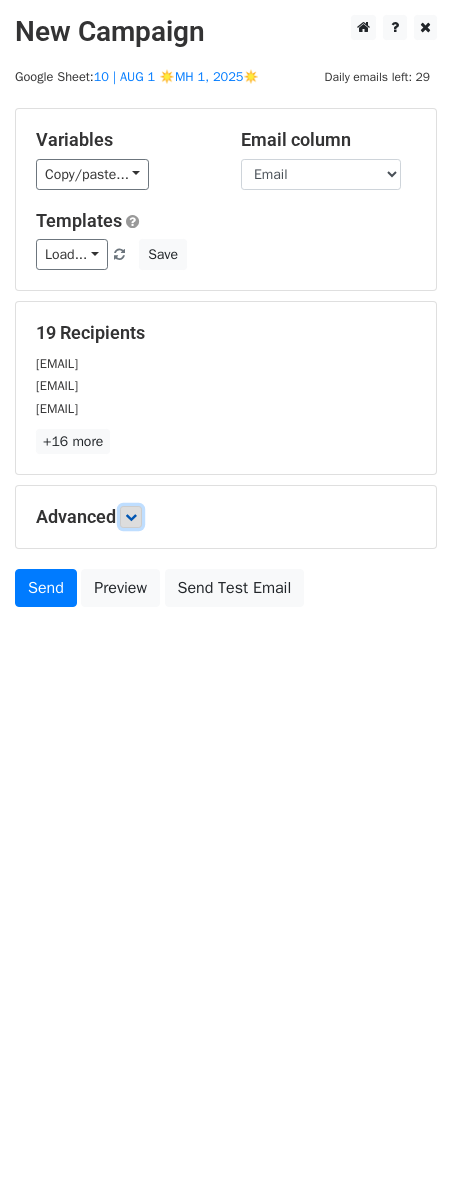 click at bounding box center [131, 517] 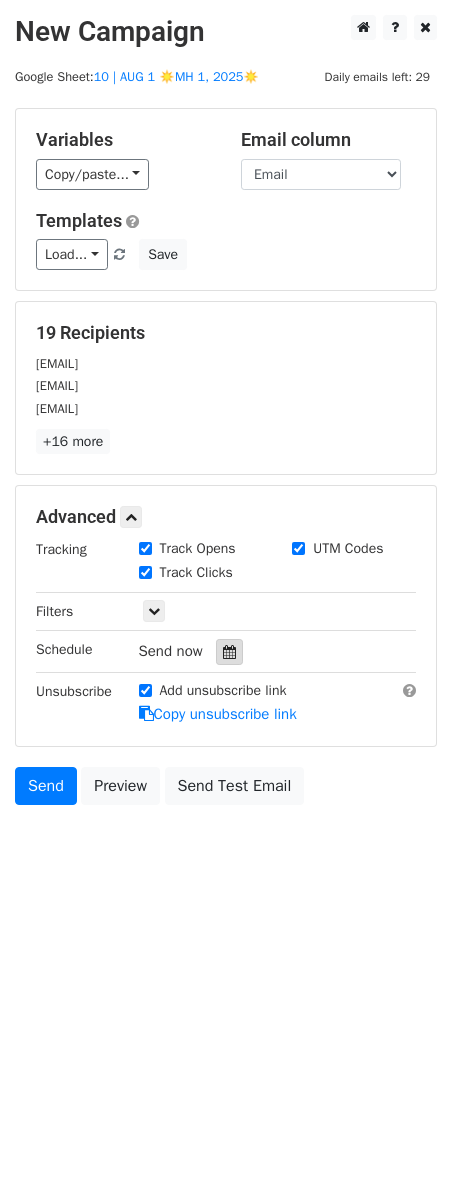 click at bounding box center [229, 652] 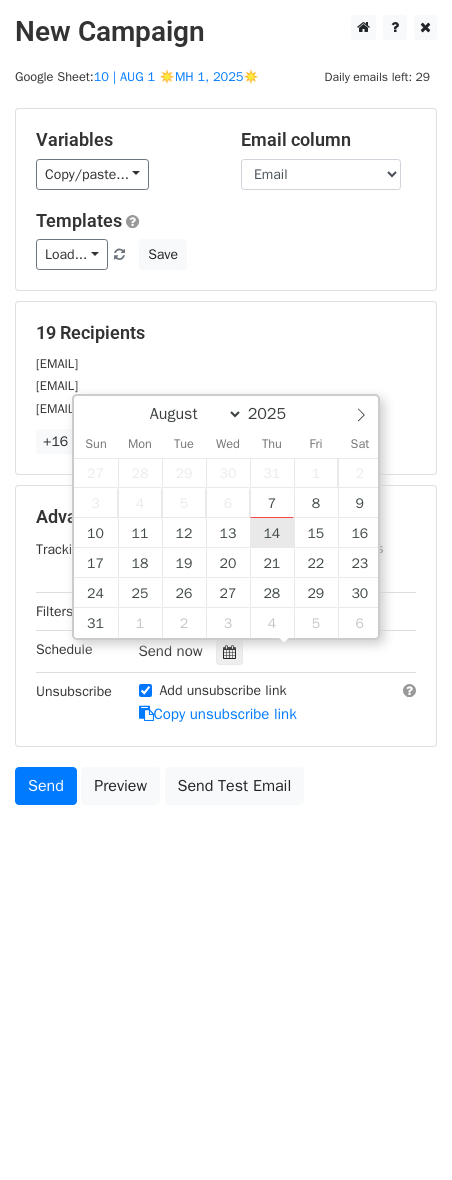 type on "2025-08-14 12:00" 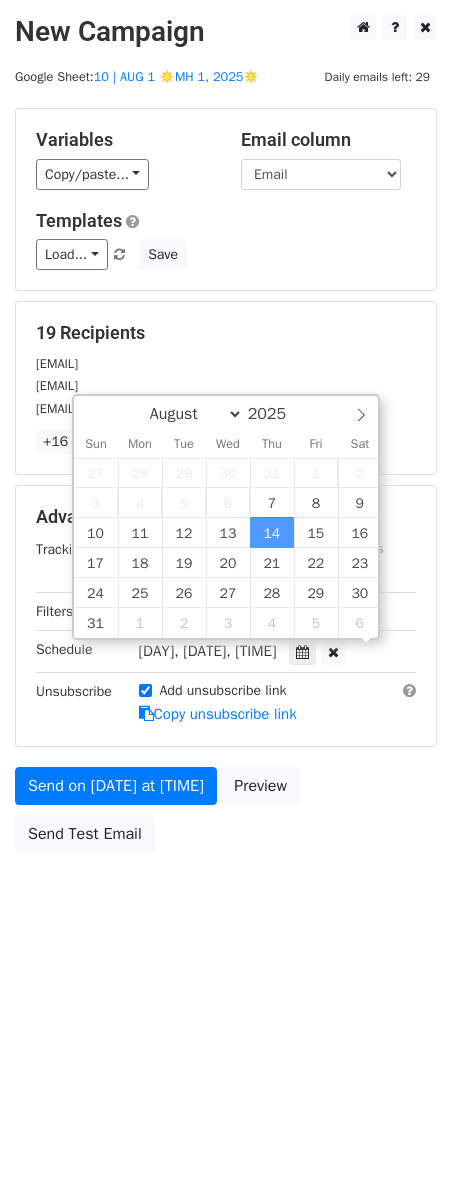 scroll, scrollTop: 1, scrollLeft: 0, axis: vertical 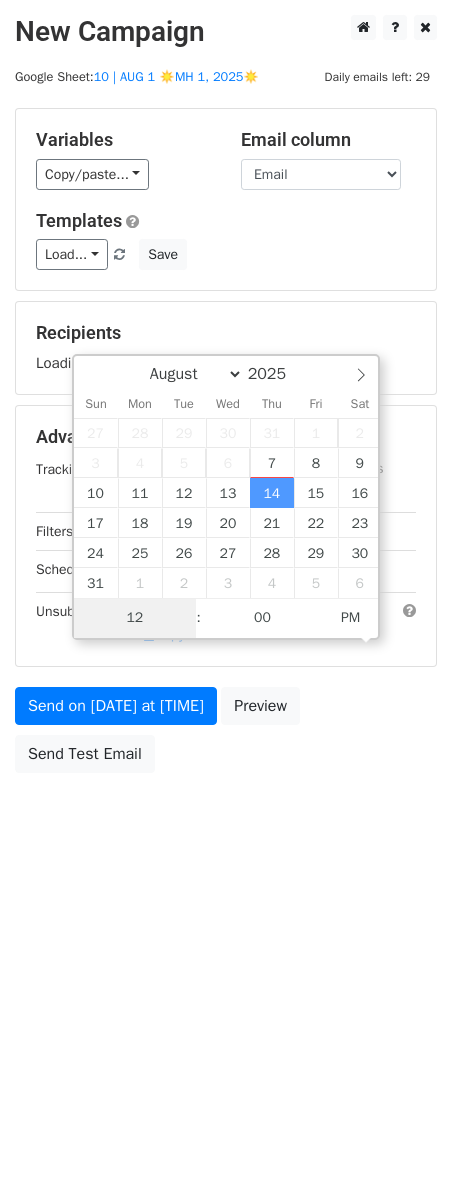 type on "2" 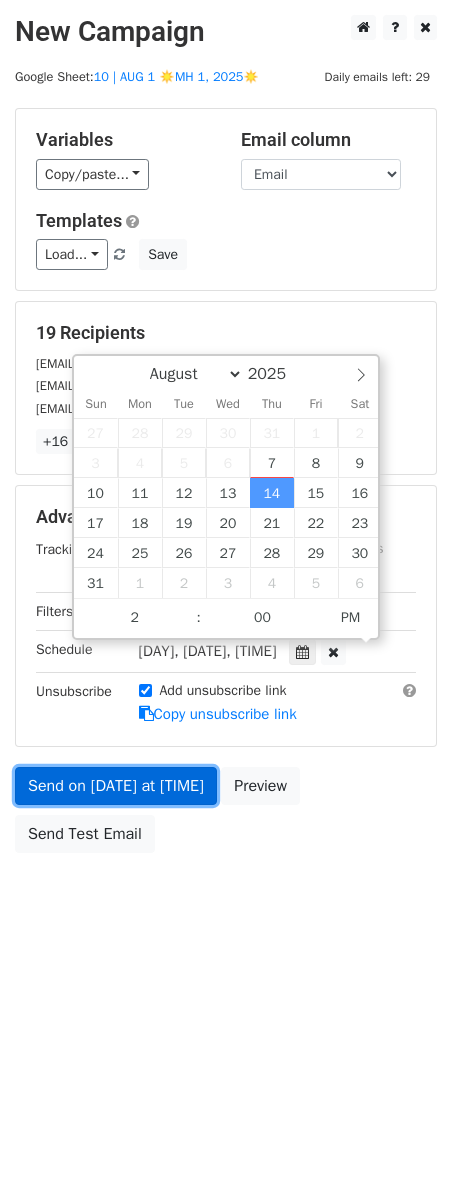 type on "2025-08-14 14:00" 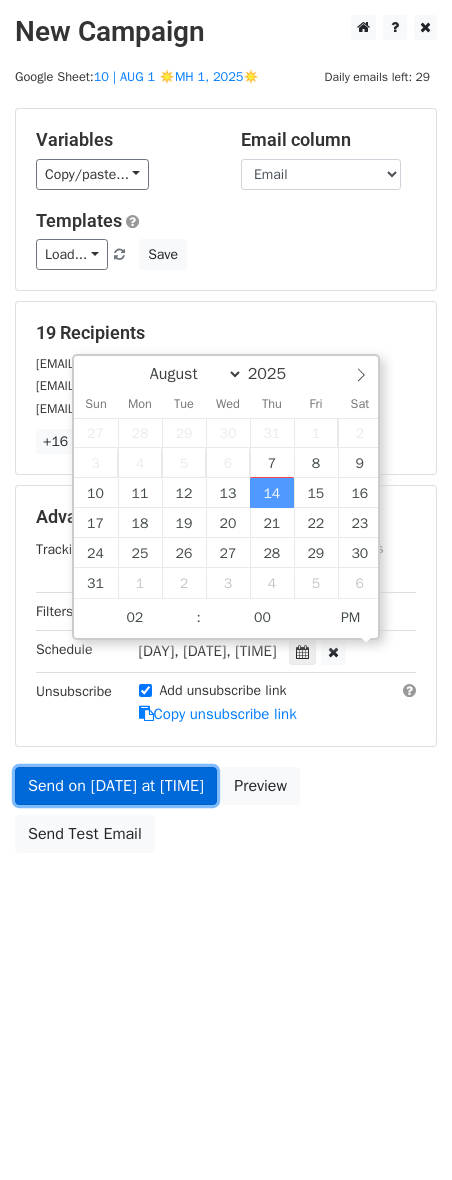 click on "Send on Aug 14 at 12:00pm" at bounding box center [116, 786] 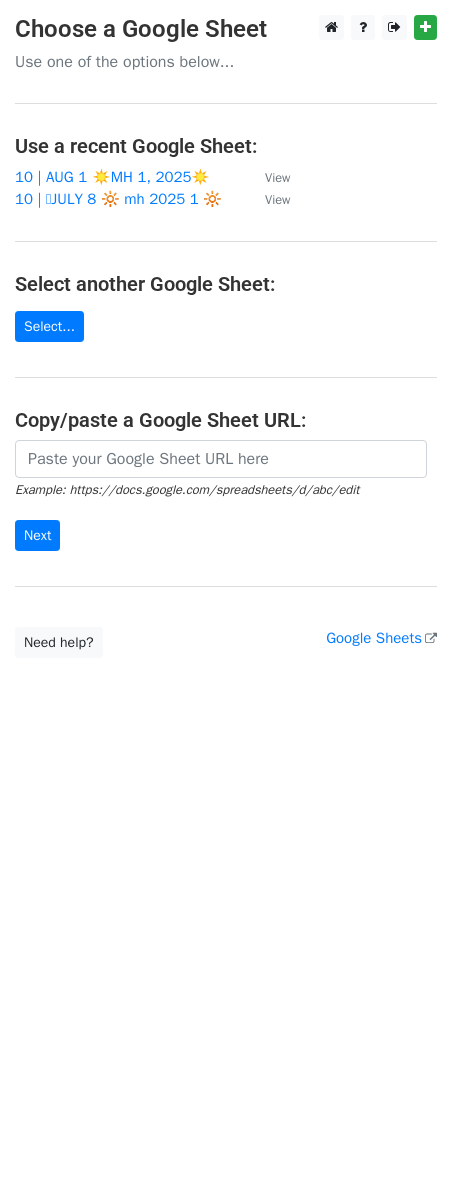 scroll, scrollTop: 0, scrollLeft: 0, axis: both 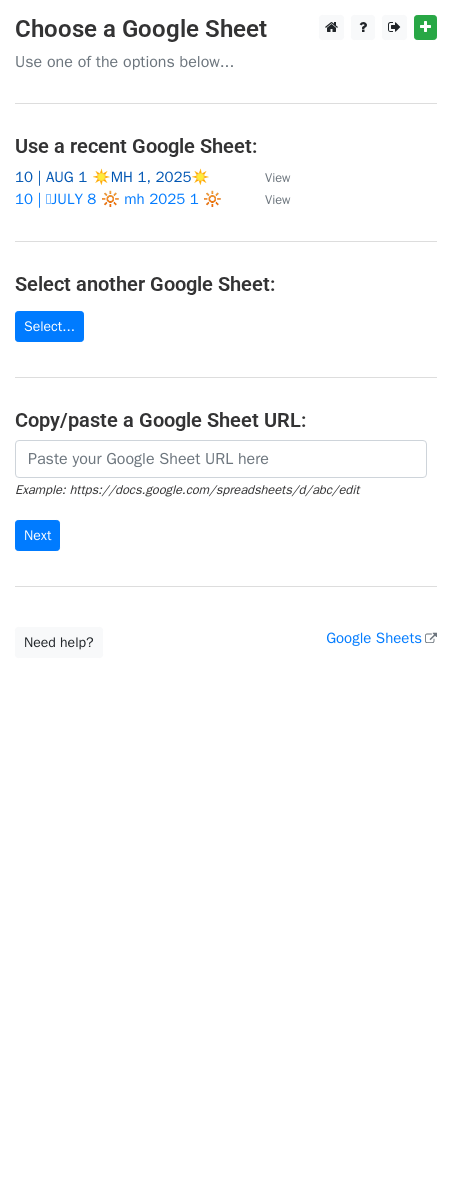 click on "10 | AUG 1 ☀️MH 1, 2025☀️" at bounding box center (112, 177) 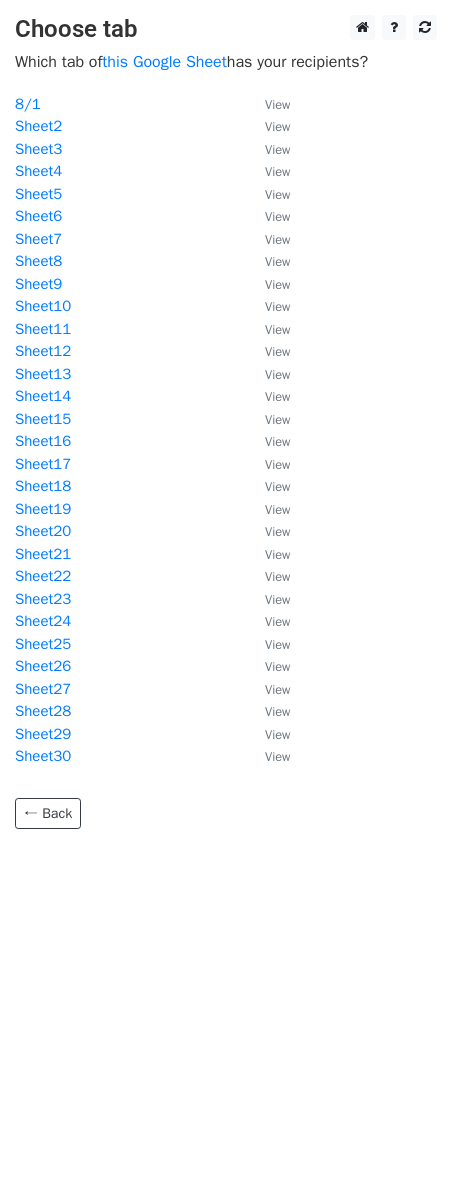 scroll, scrollTop: 0, scrollLeft: 0, axis: both 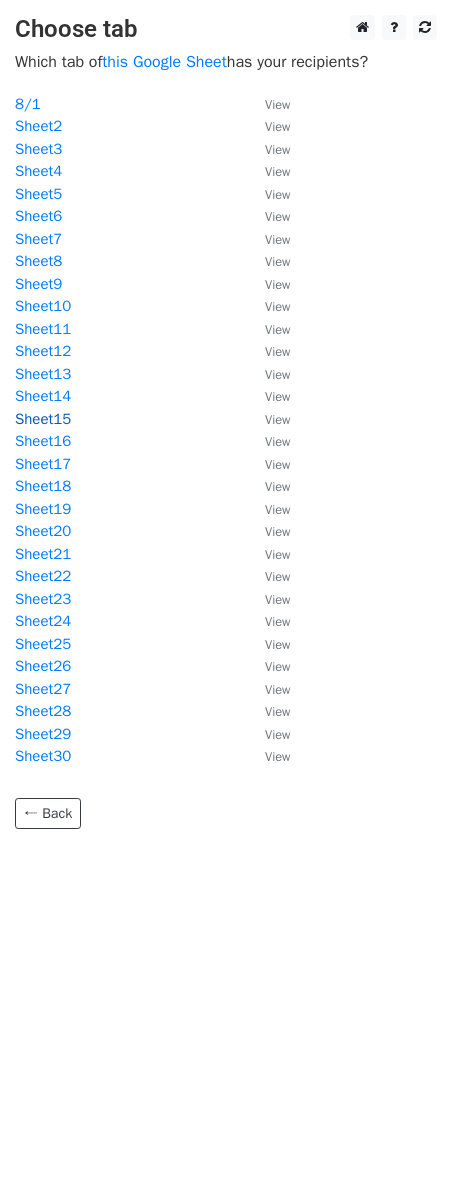 click on "Sheet15" at bounding box center [43, 419] 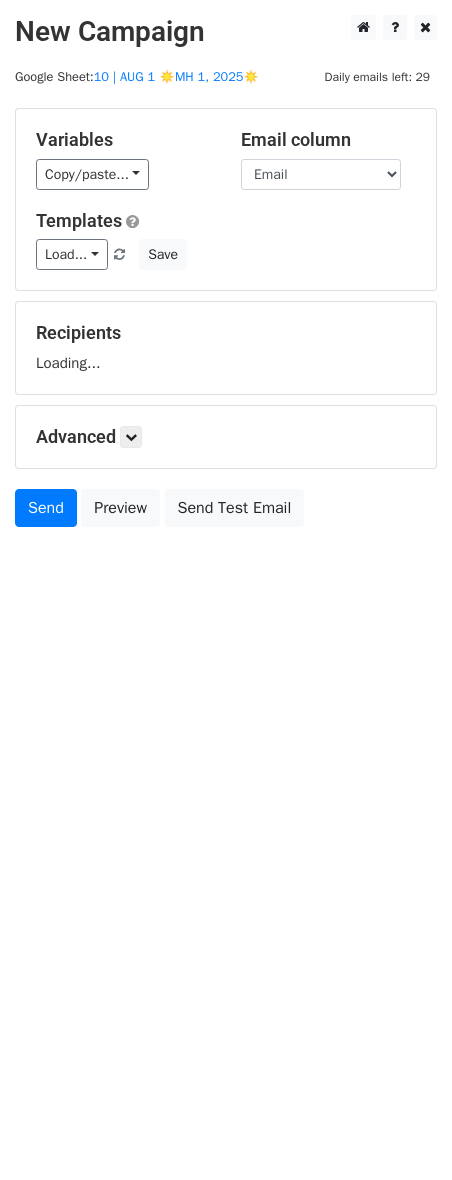 scroll, scrollTop: 0, scrollLeft: 0, axis: both 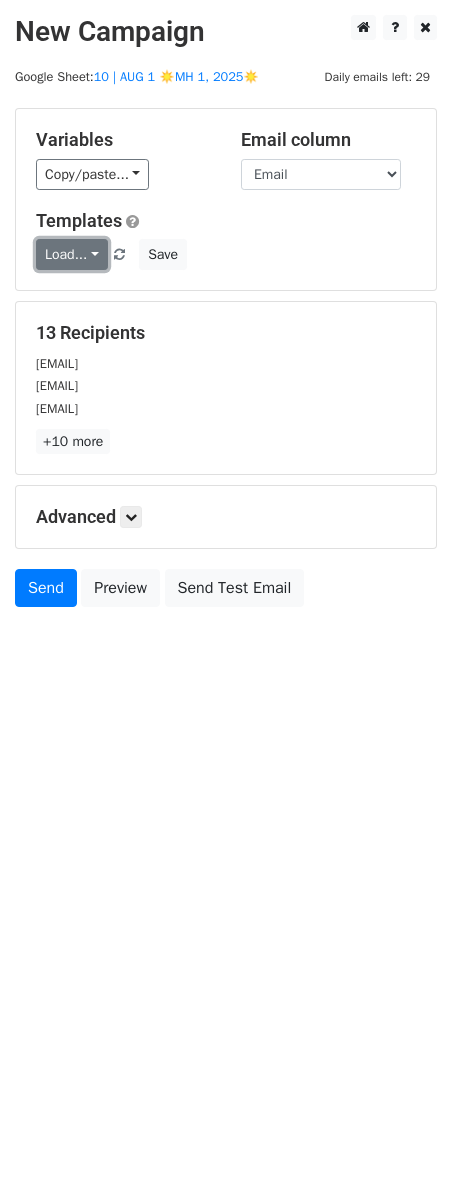 click on "Load..." at bounding box center (72, 254) 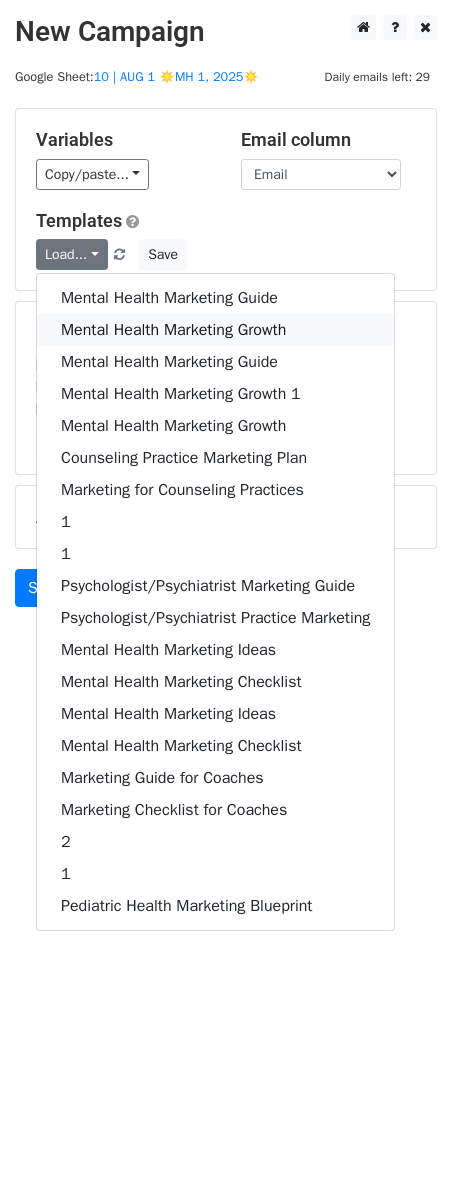 click on "Mental Health Marketing Growth" at bounding box center (215, 330) 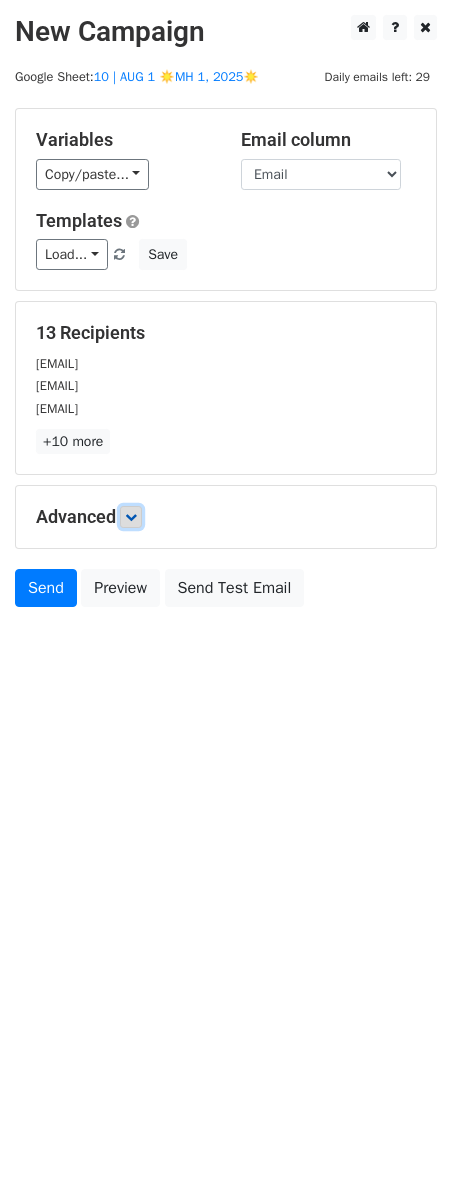 click at bounding box center (131, 517) 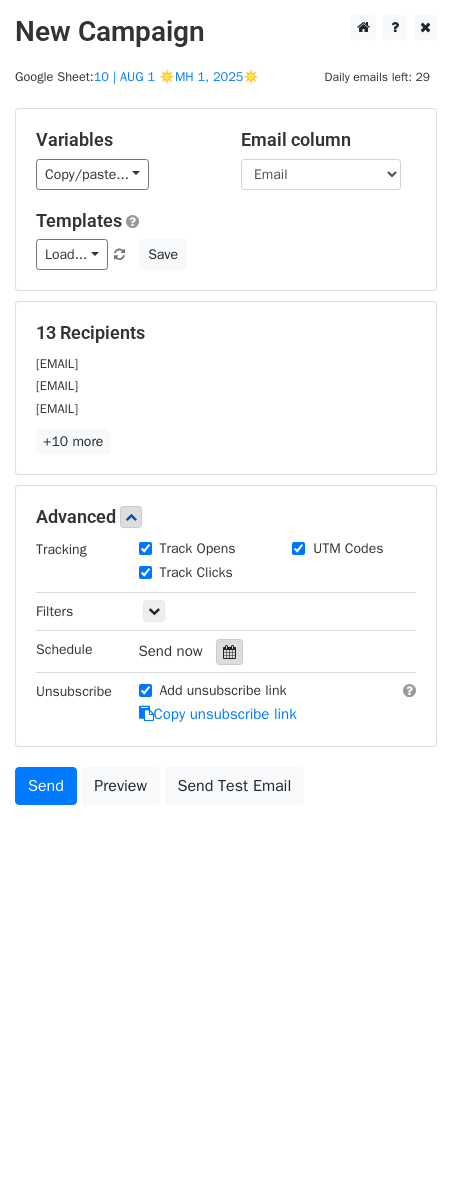 click at bounding box center [229, 652] 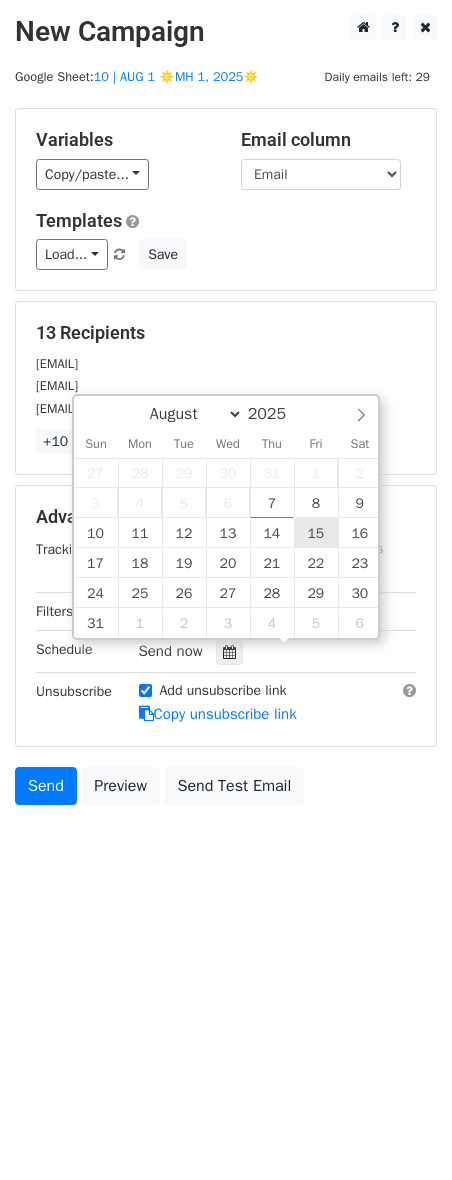 type on "[DATE] [TIME]" 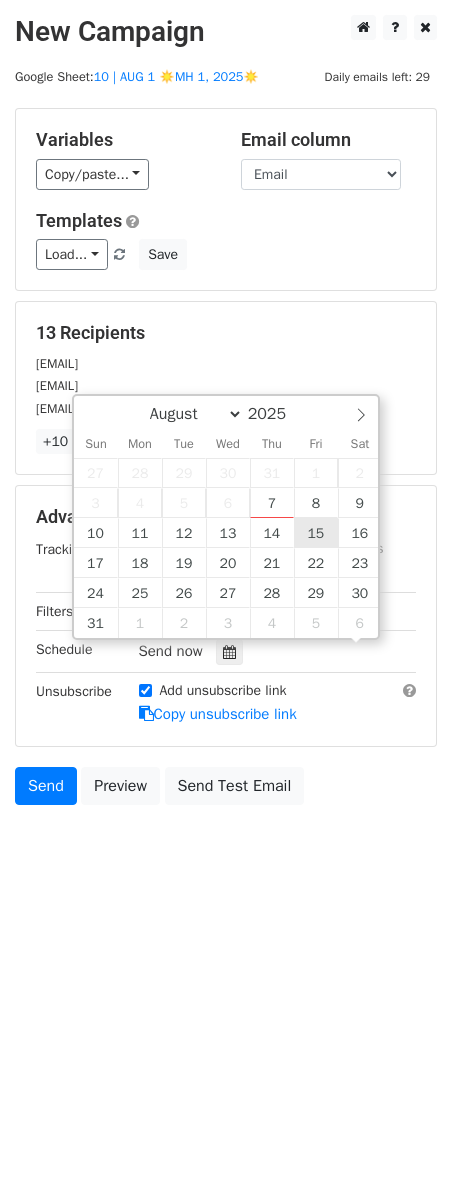 scroll, scrollTop: 1, scrollLeft: 0, axis: vertical 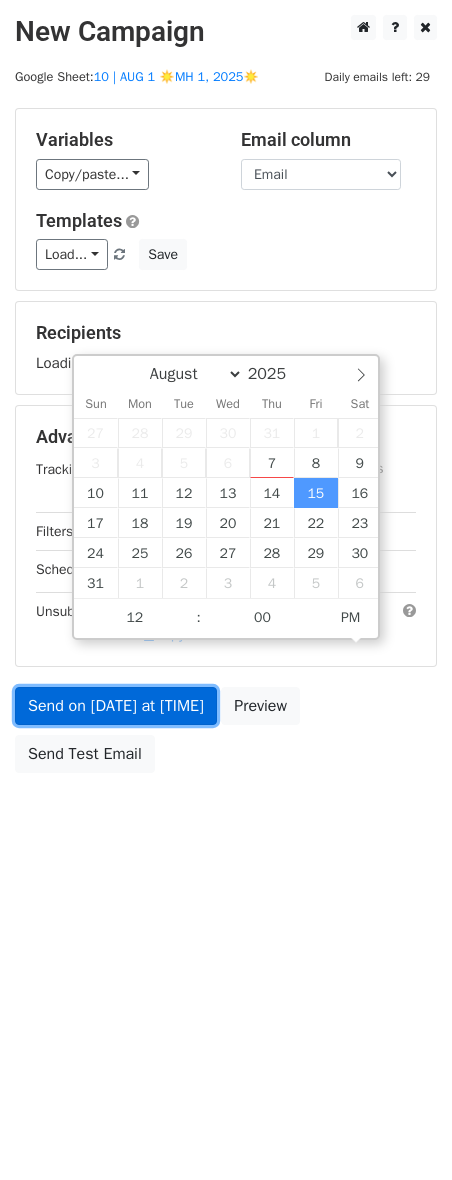 click on "Send on [DATE] at [TIME]" at bounding box center [116, 706] 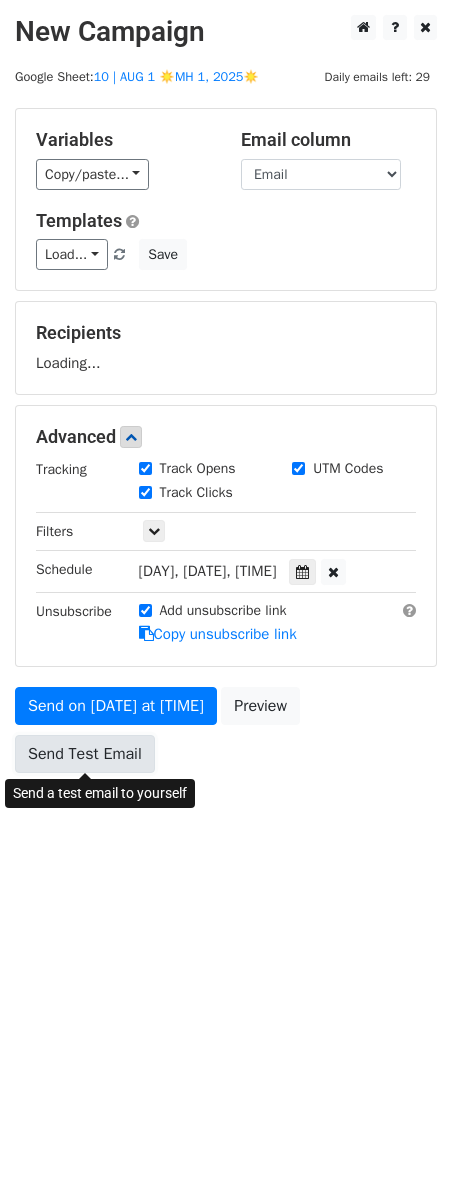 click on "Send Test Email" at bounding box center [85, 754] 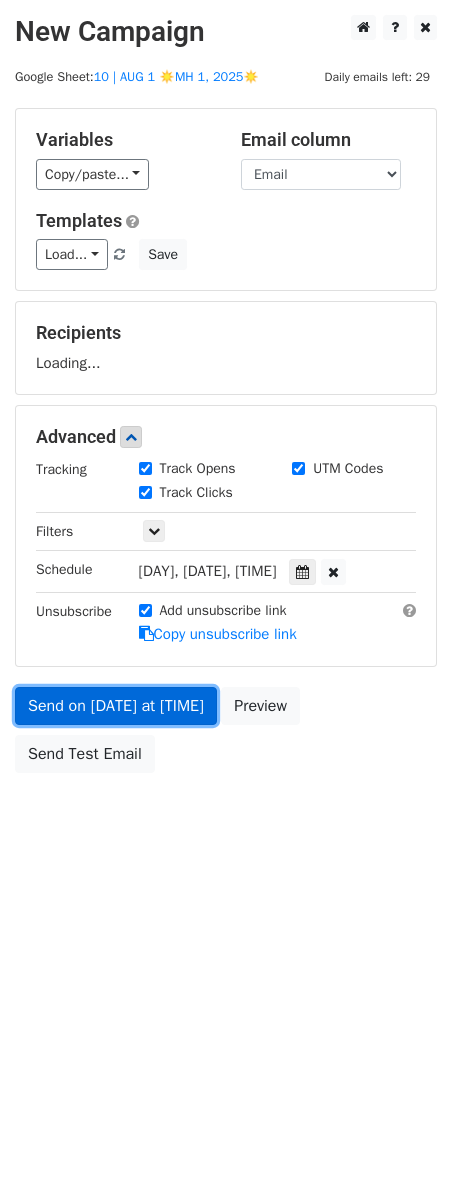 click on "Send on [DATE] at [TIME]" at bounding box center (116, 706) 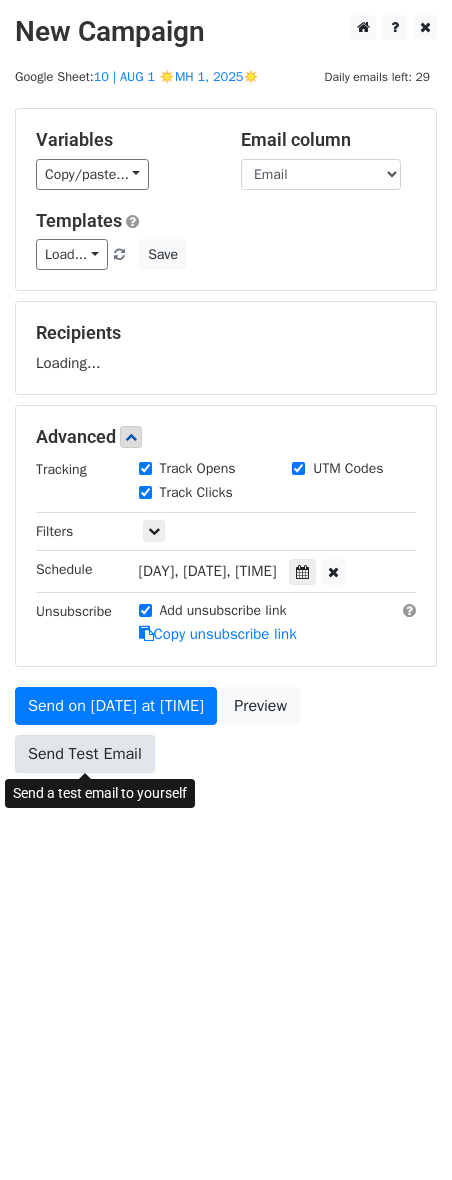 click on "Send Test Email" at bounding box center (85, 754) 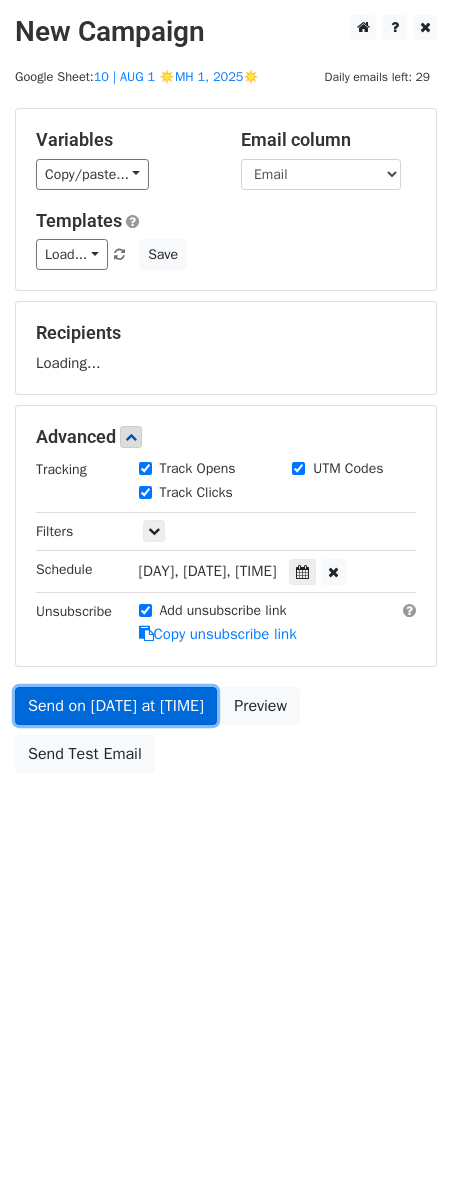 click on "Send on [DATE] at [TIME]" at bounding box center (116, 706) 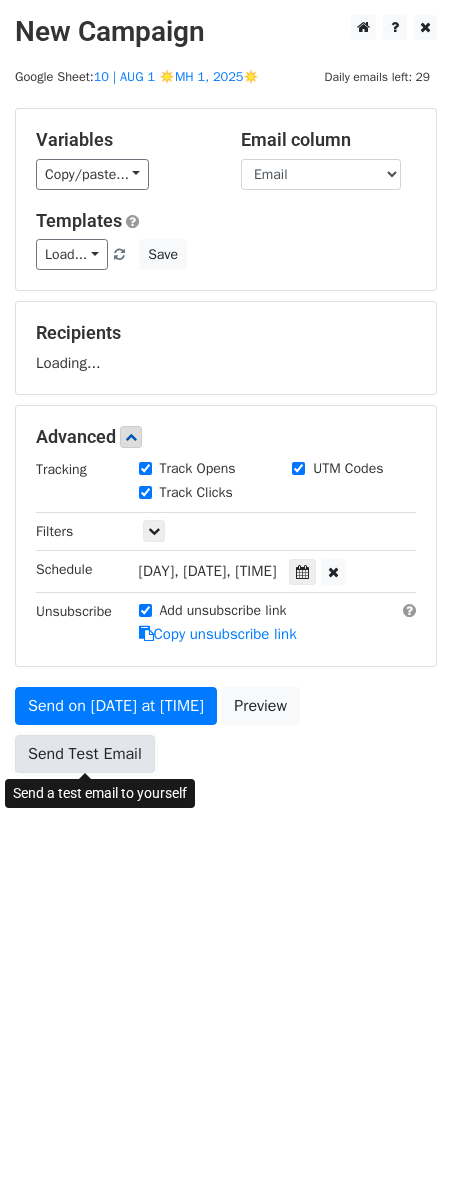 click on "Send Test Email" at bounding box center (85, 754) 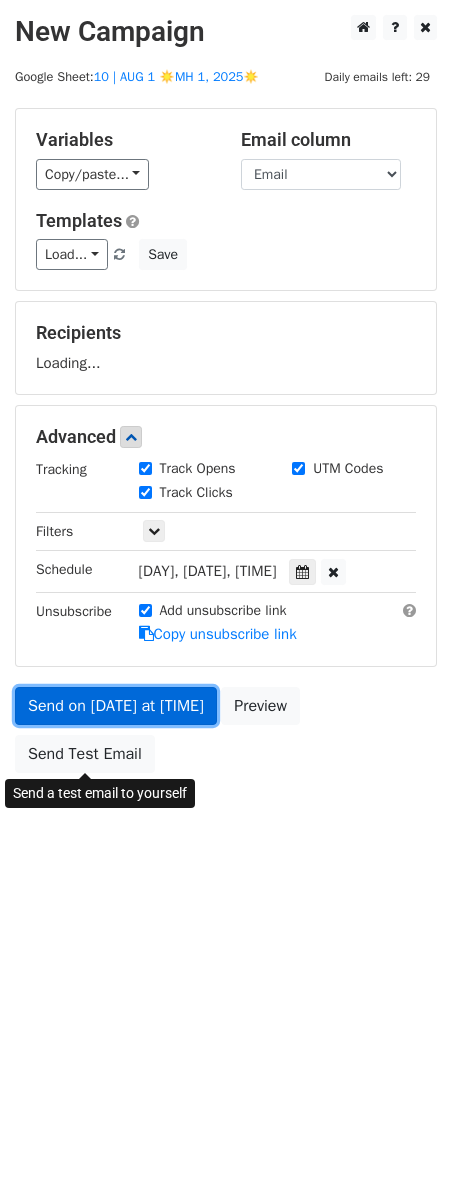 click on "Send on [DATE] at [TIME]" at bounding box center (116, 706) 